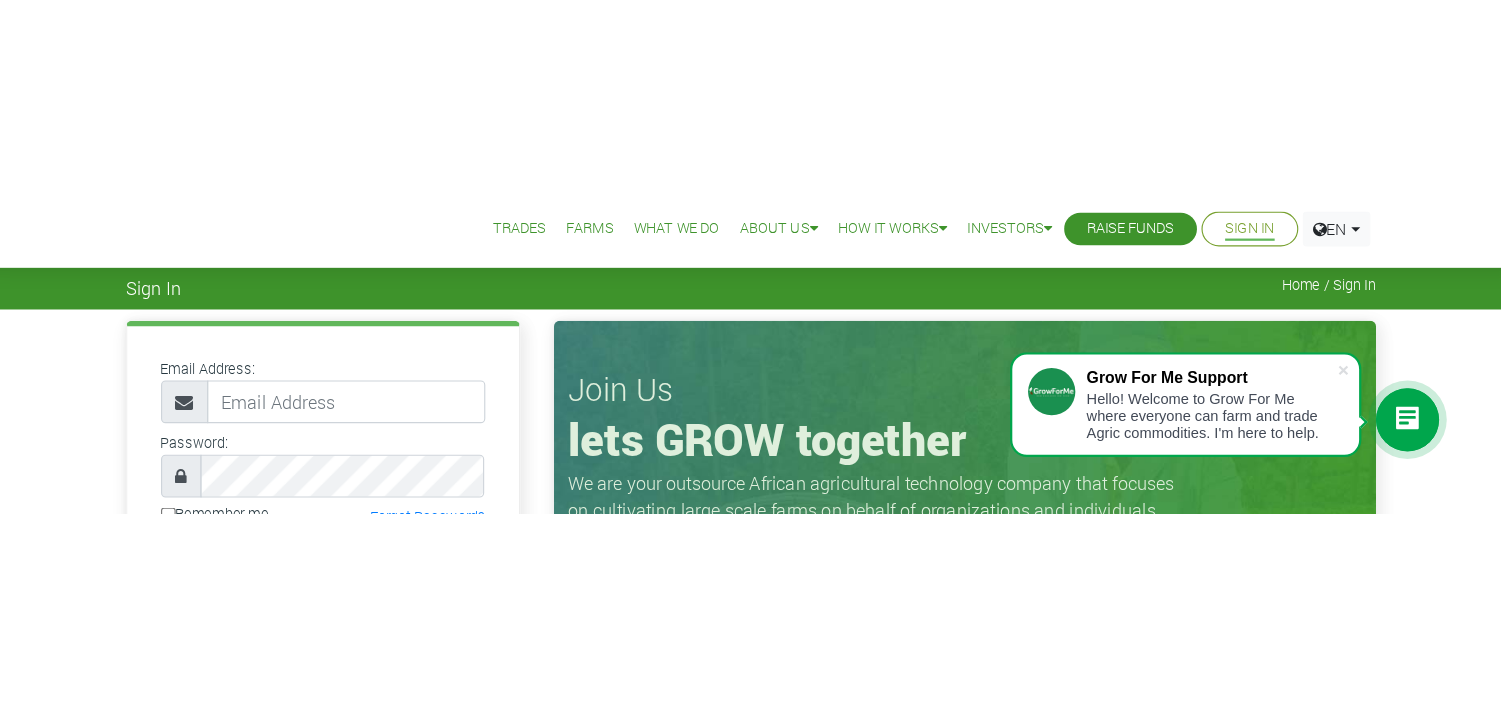 scroll, scrollTop: 0, scrollLeft: 0, axis: both 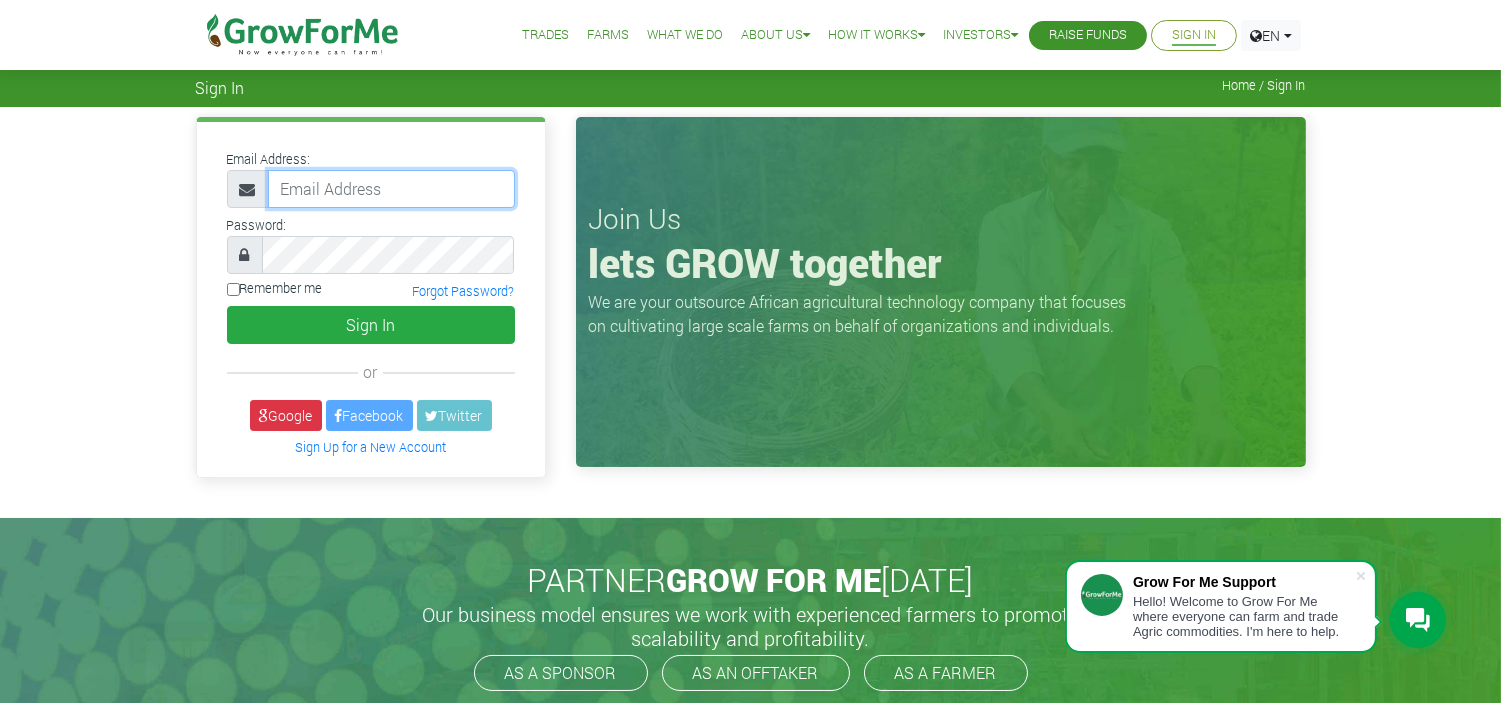 click at bounding box center [391, 189] 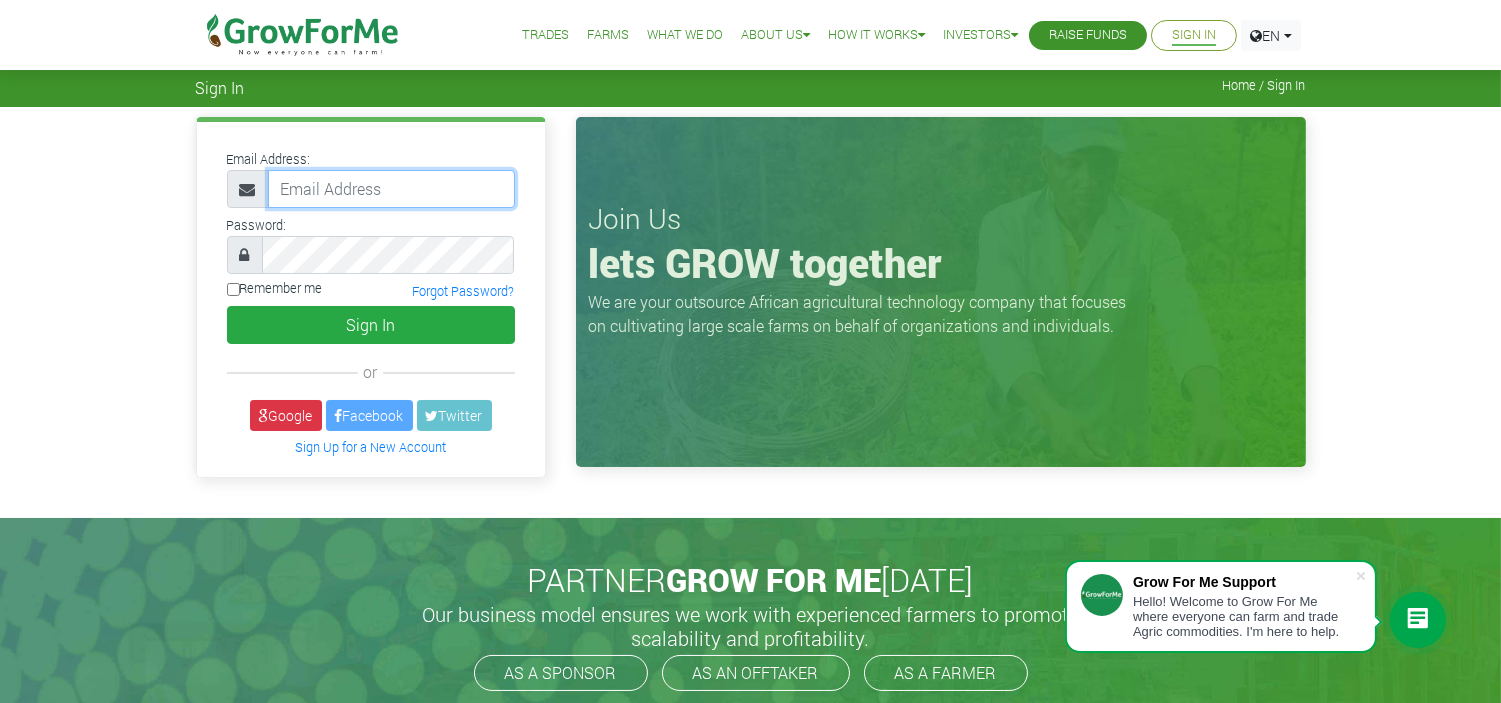 type on "linda@growforme.com" 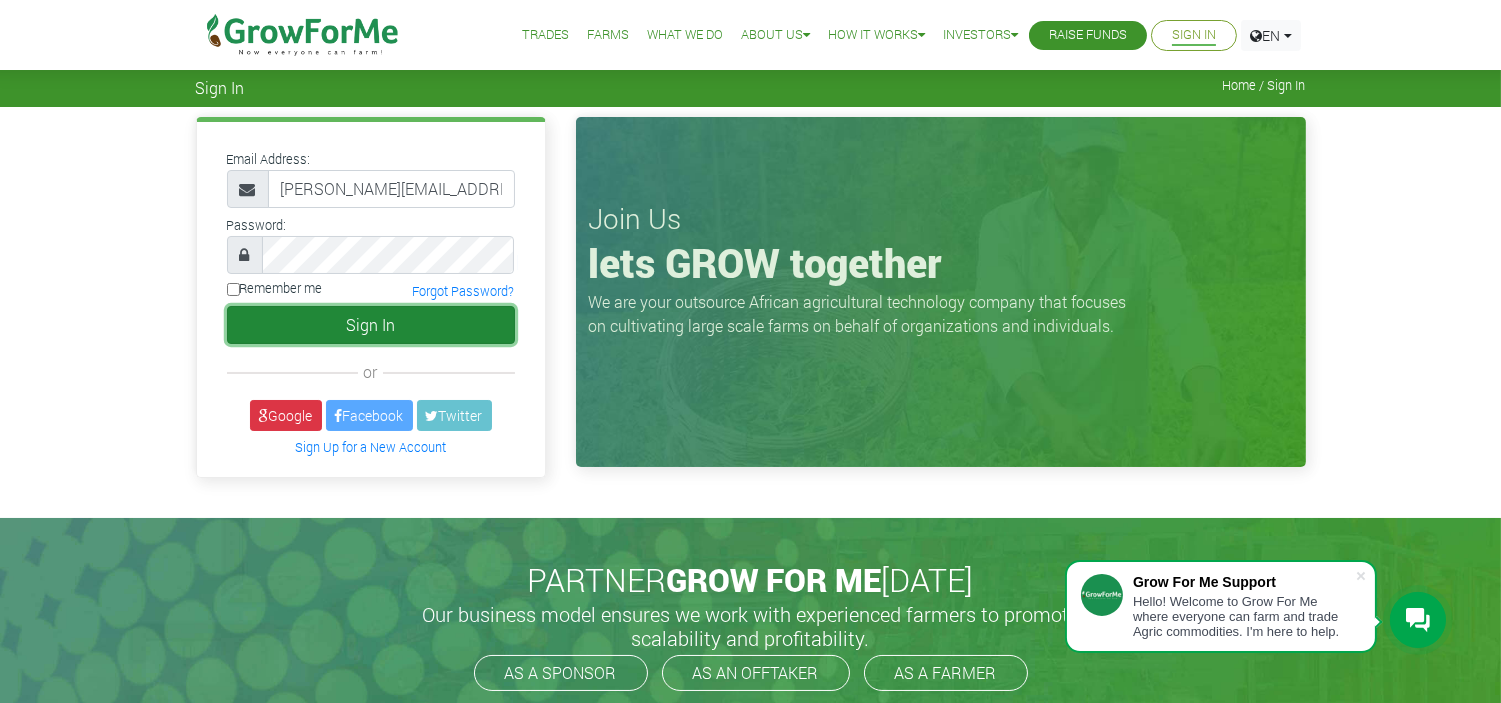 click on "Sign In" at bounding box center (371, 325) 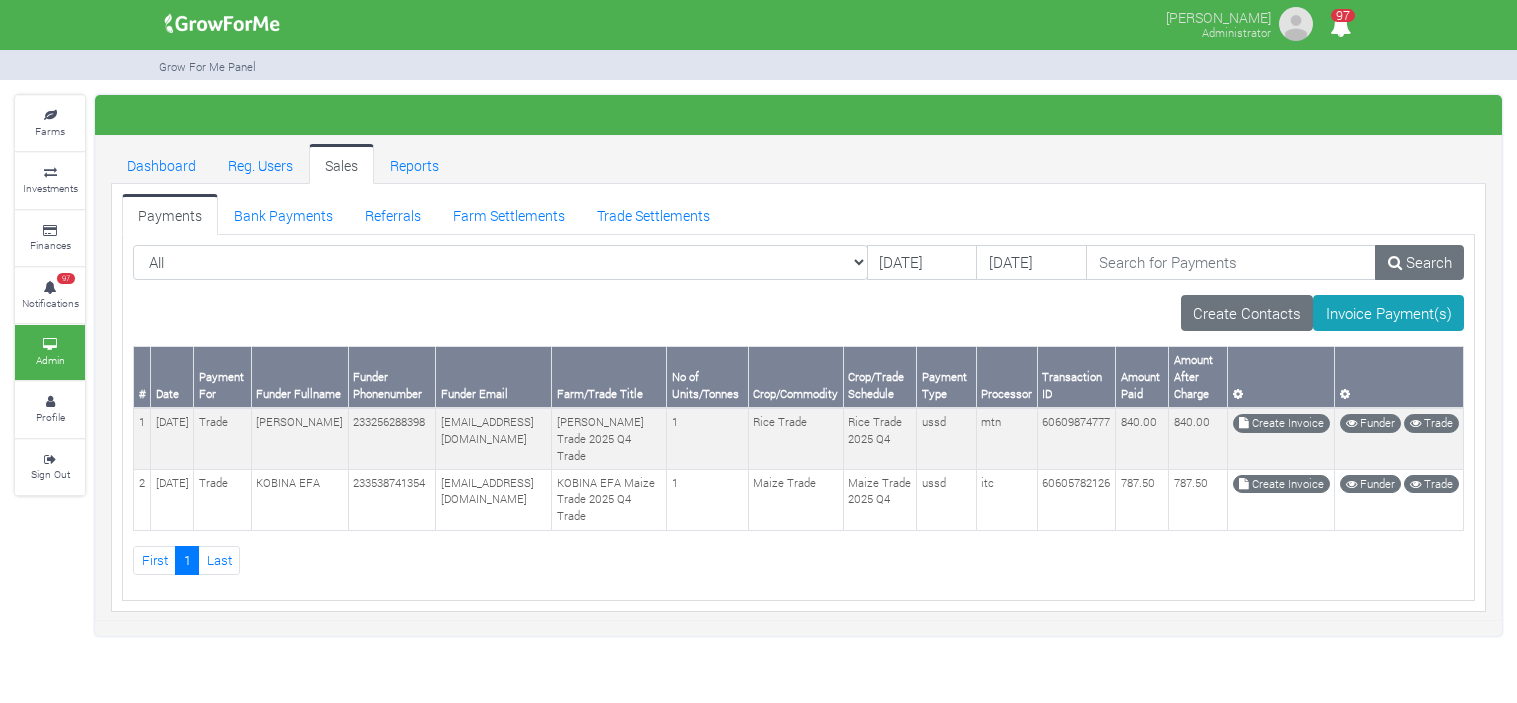 scroll, scrollTop: 0, scrollLeft: 0, axis: both 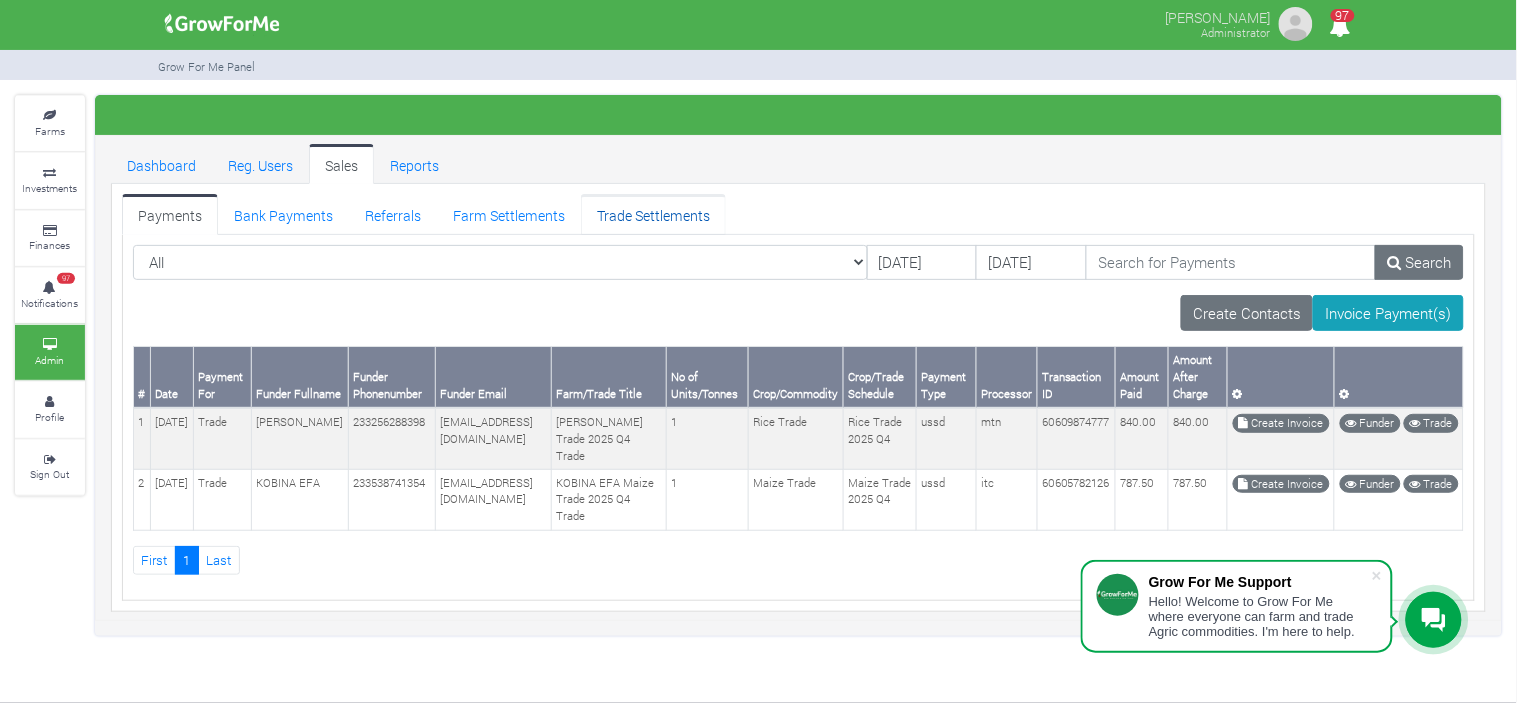 click on "Trade Settlements" at bounding box center (653, 214) 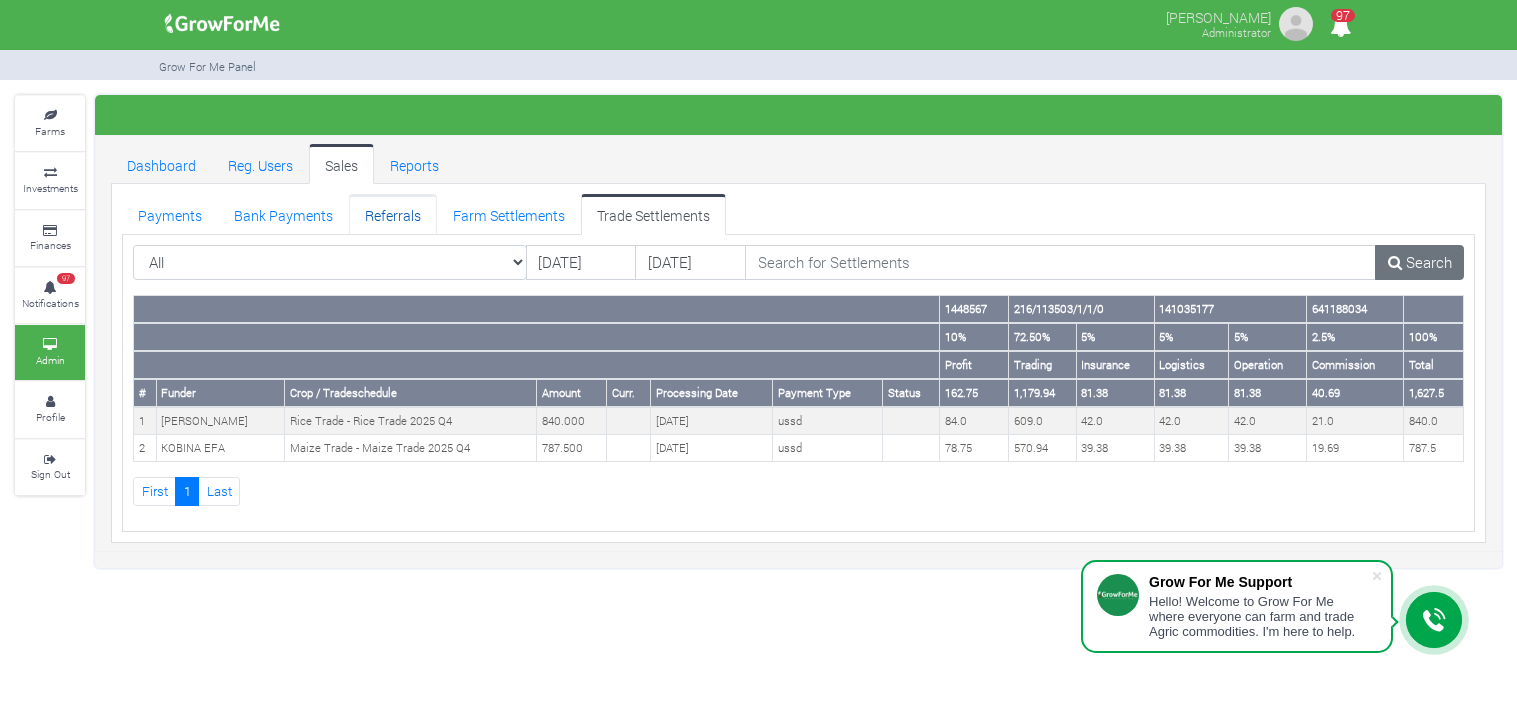 scroll, scrollTop: 0, scrollLeft: 0, axis: both 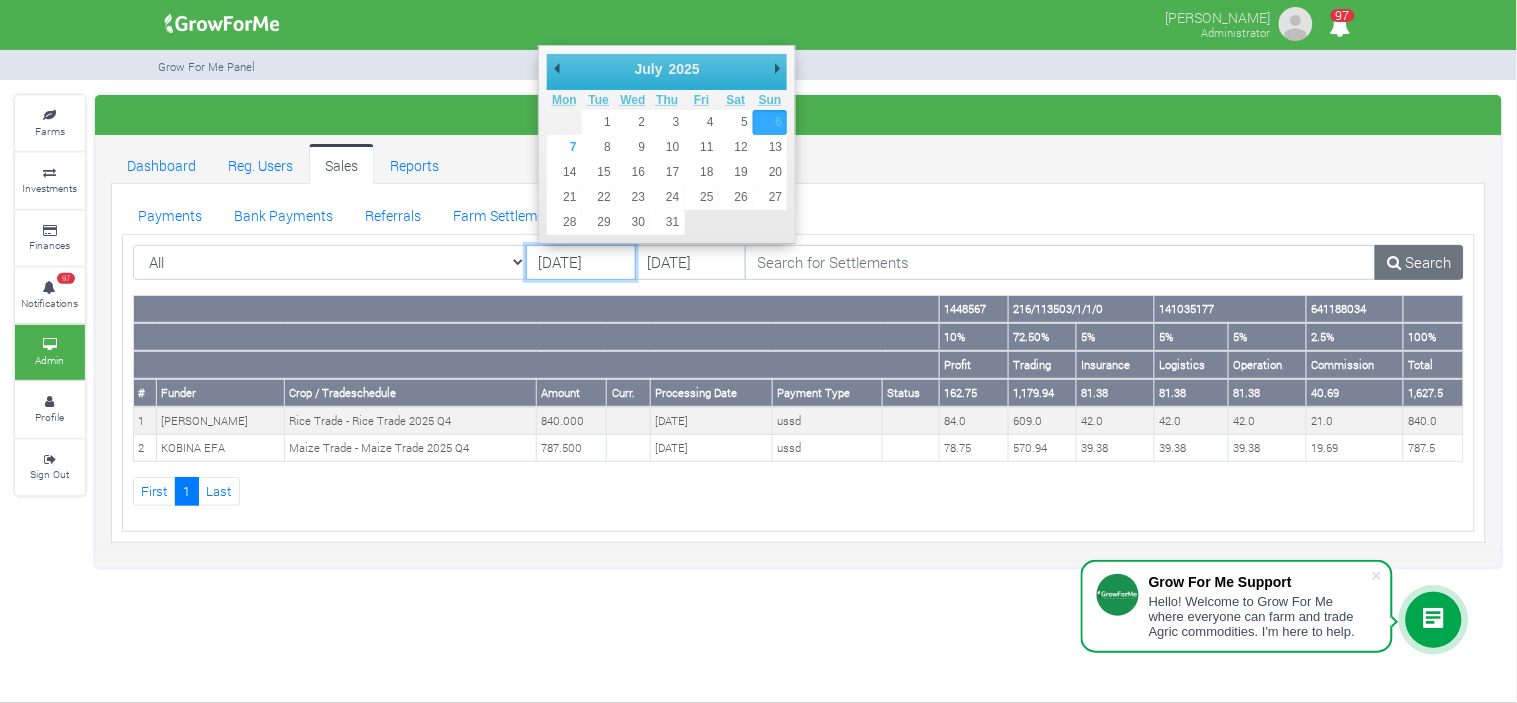 click on "[DATE]" at bounding box center (581, 263) 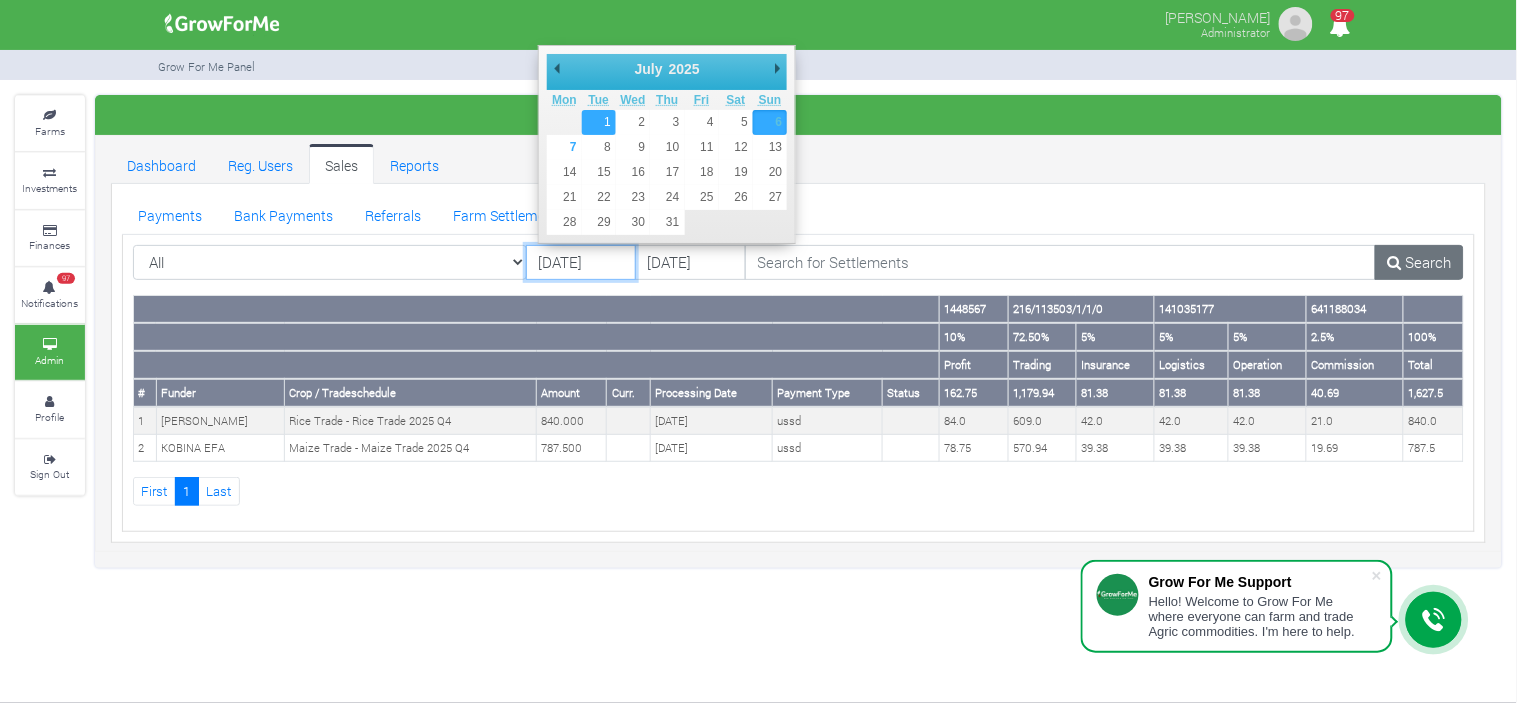 type on "01/07/2025" 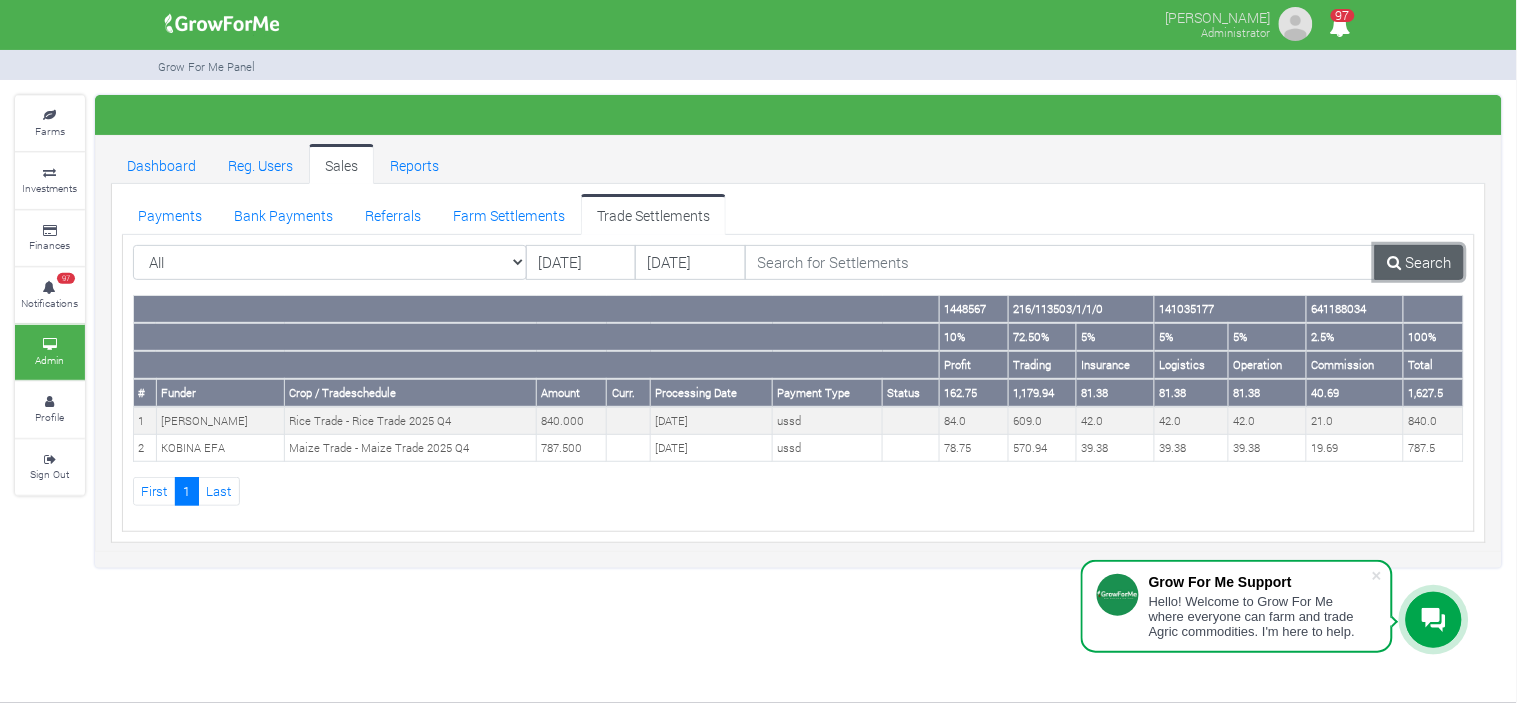 click on "Search" at bounding box center [1419, 263] 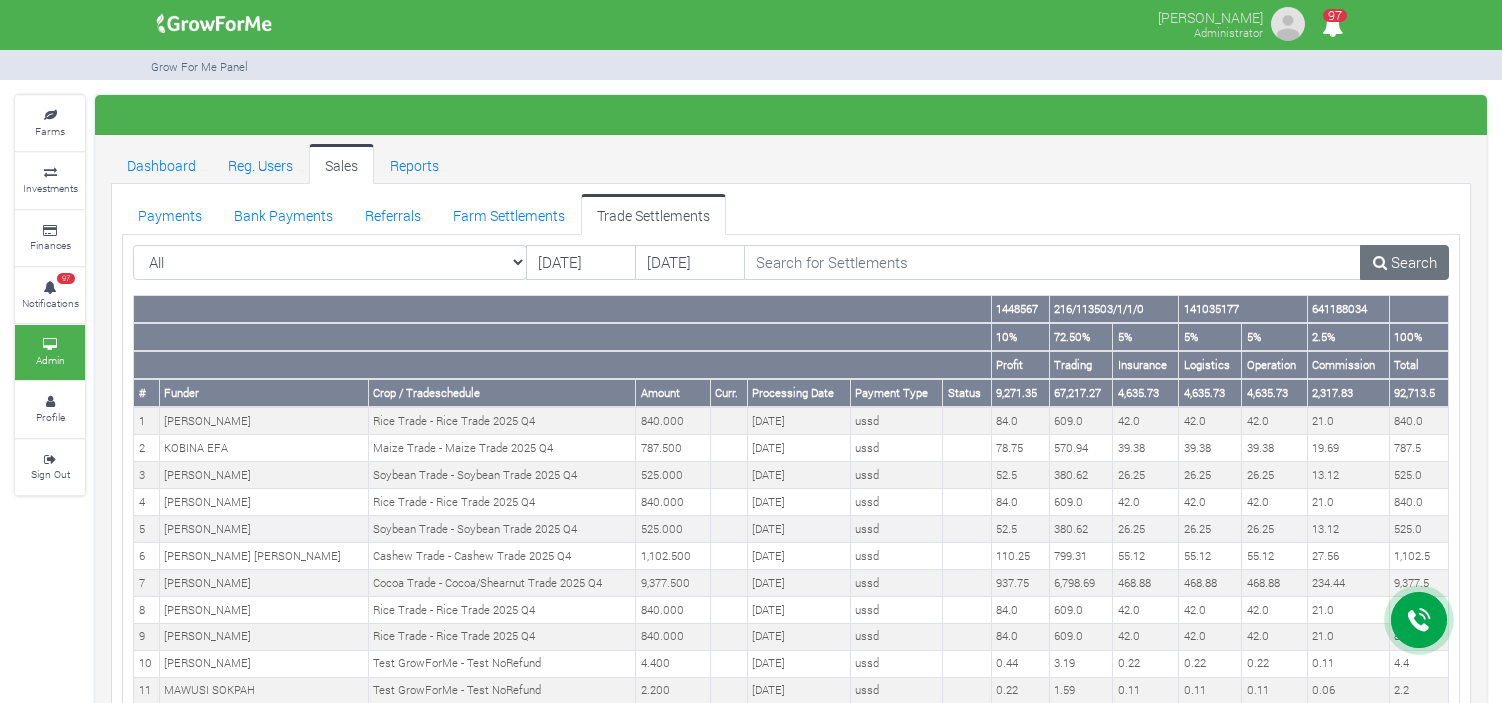 scroll, scrollTop: 0, scrollLeft: 0, axis: both 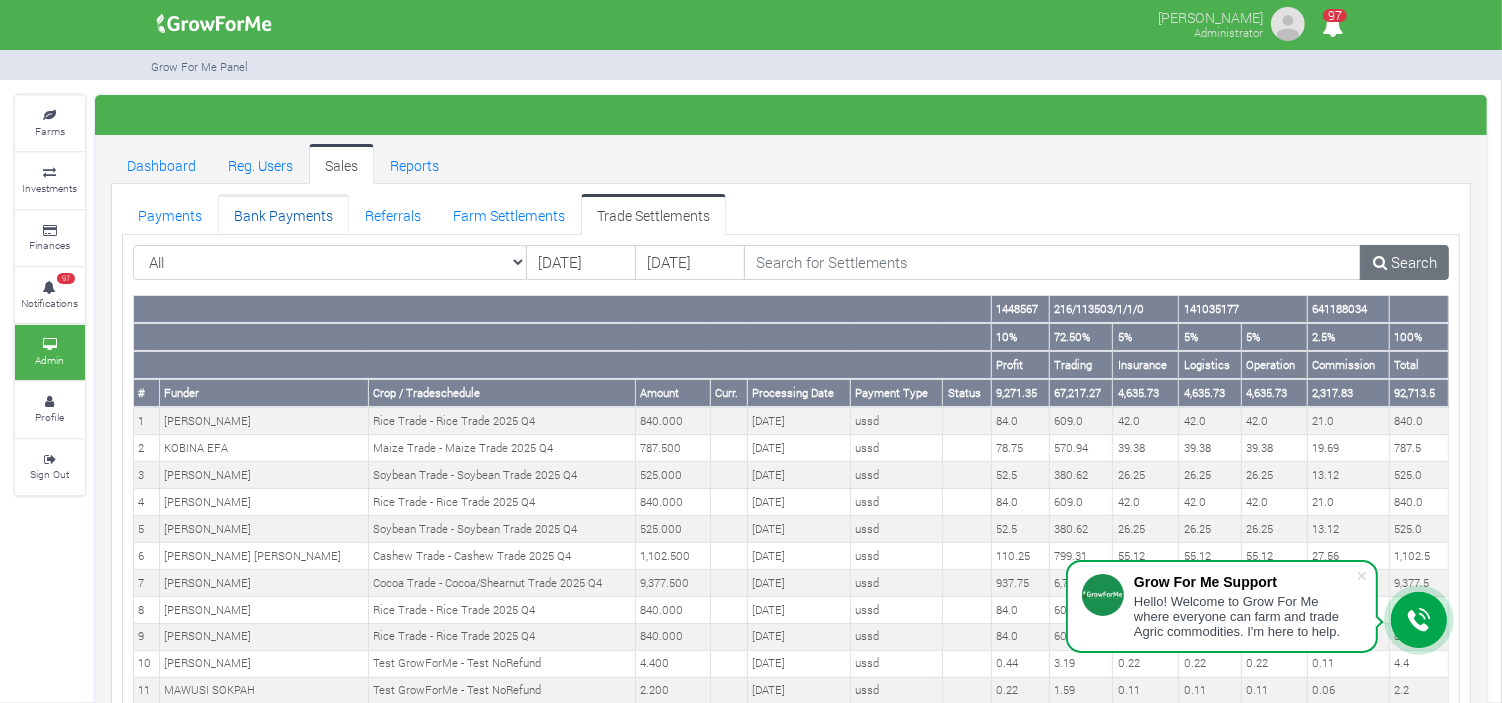 click on "Bank Payments" at bounding box center [283, 214] 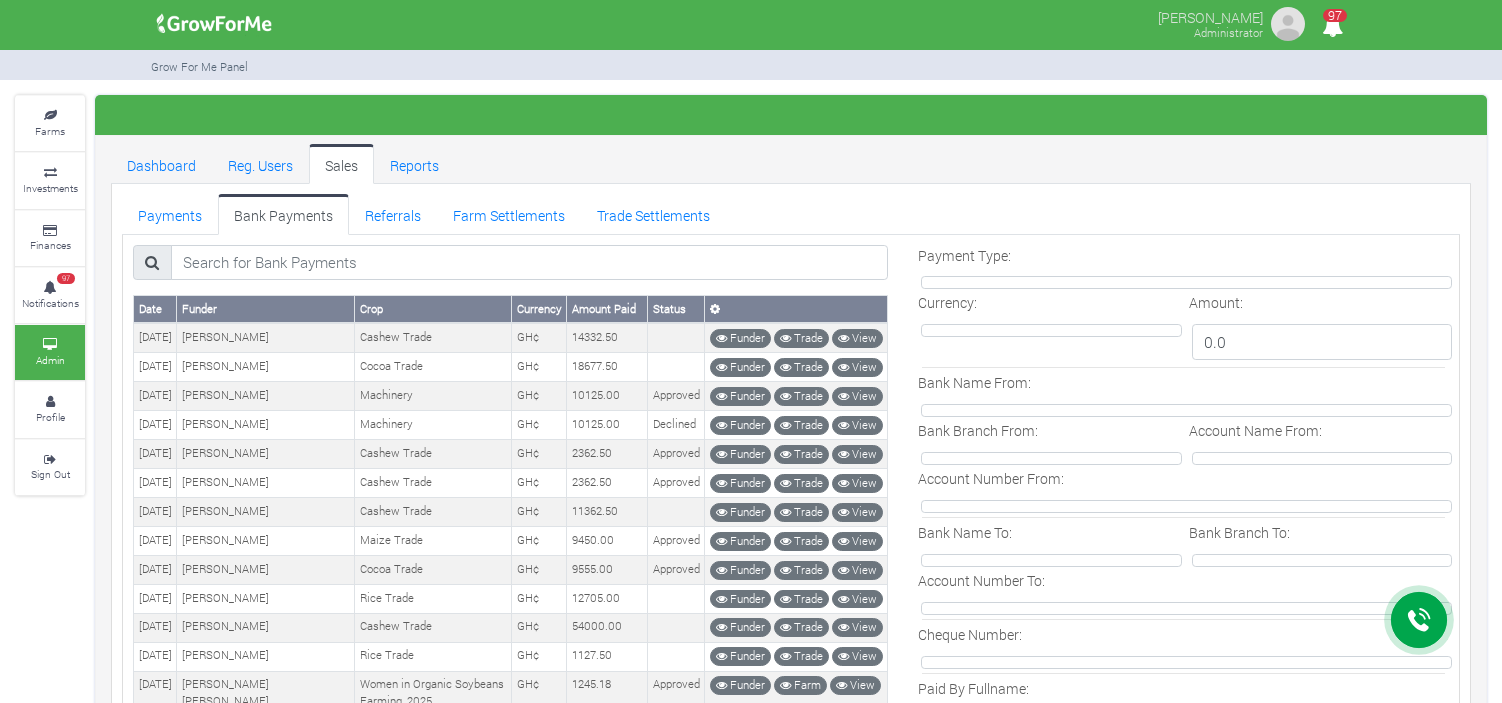 scroll, scrollTop: 0, scrollLeft: 0, axis: both 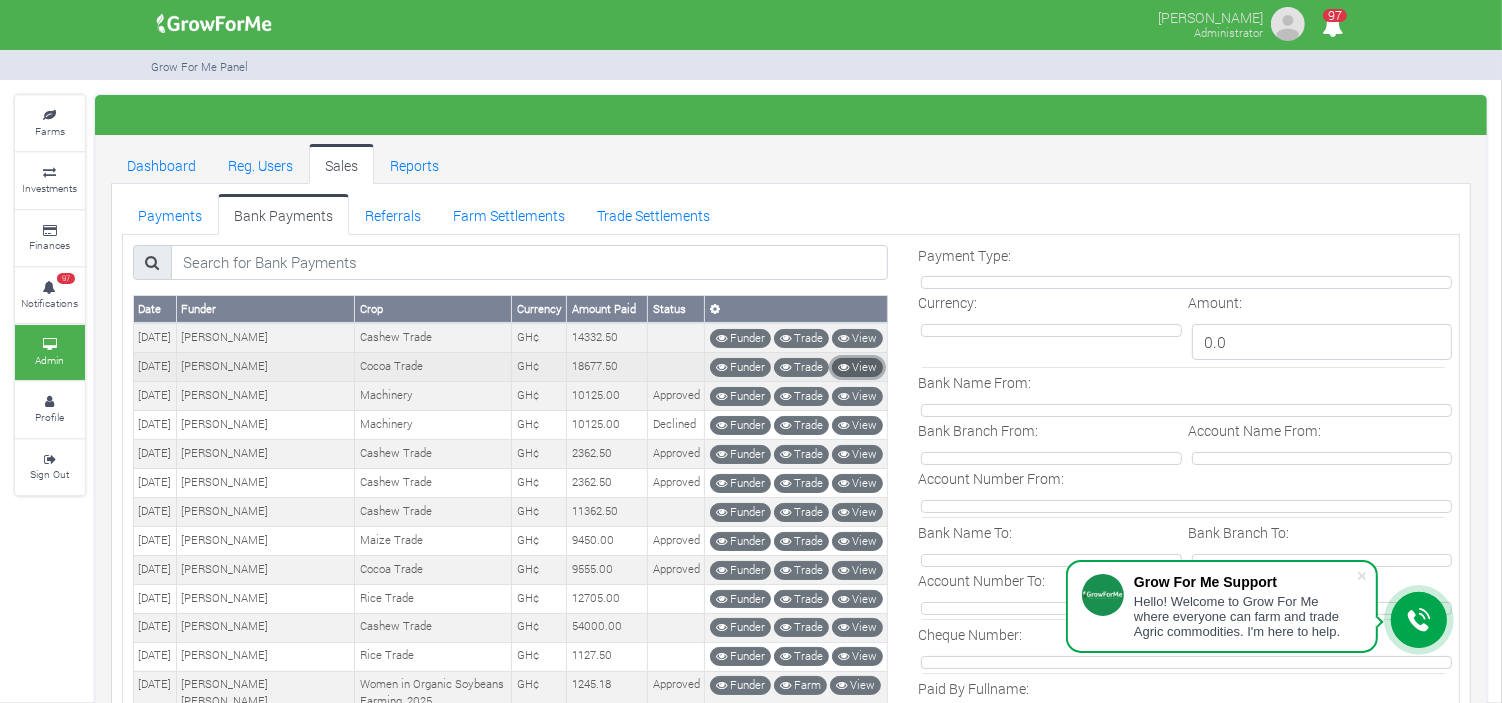 click on "View" at bounding box center [857, 367] 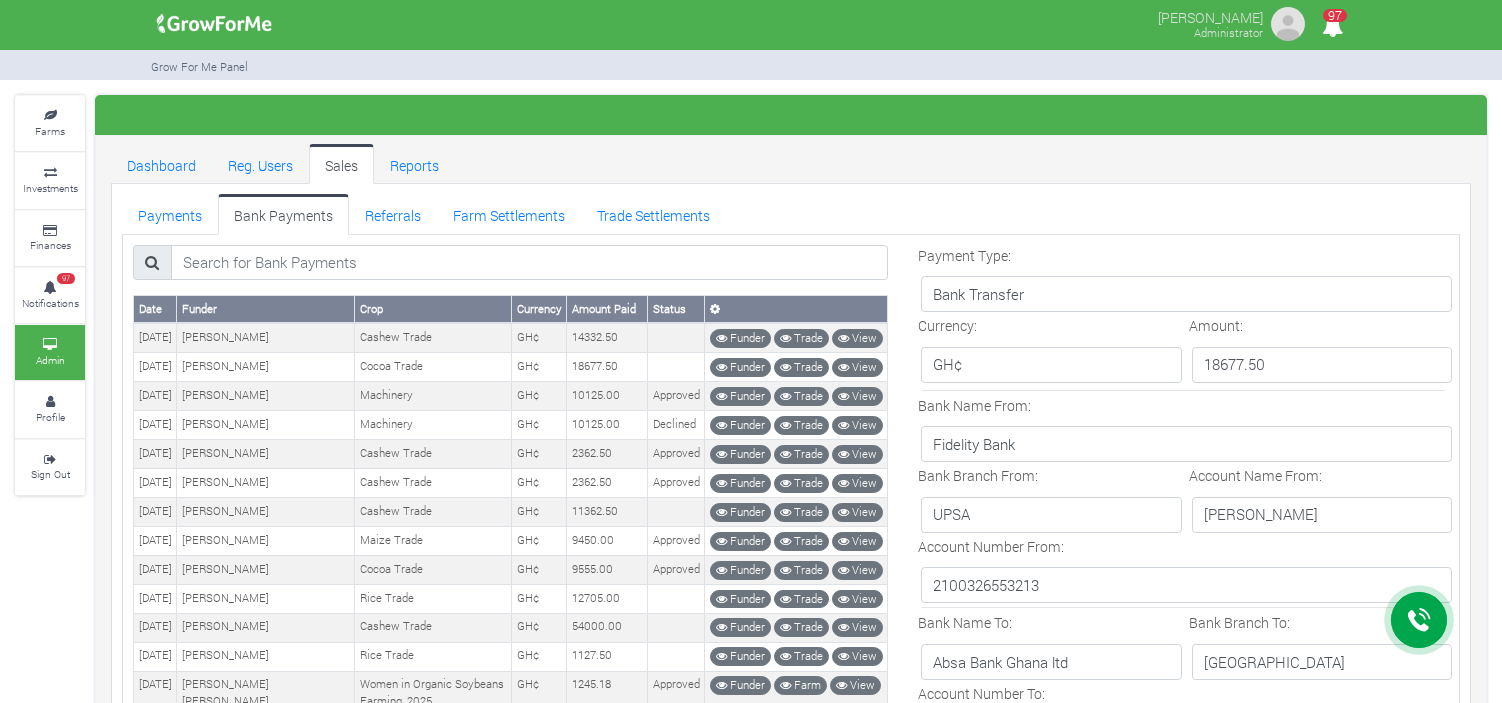 scroll, scrollTop: 755, scrollLeft: 0, axis: vertical 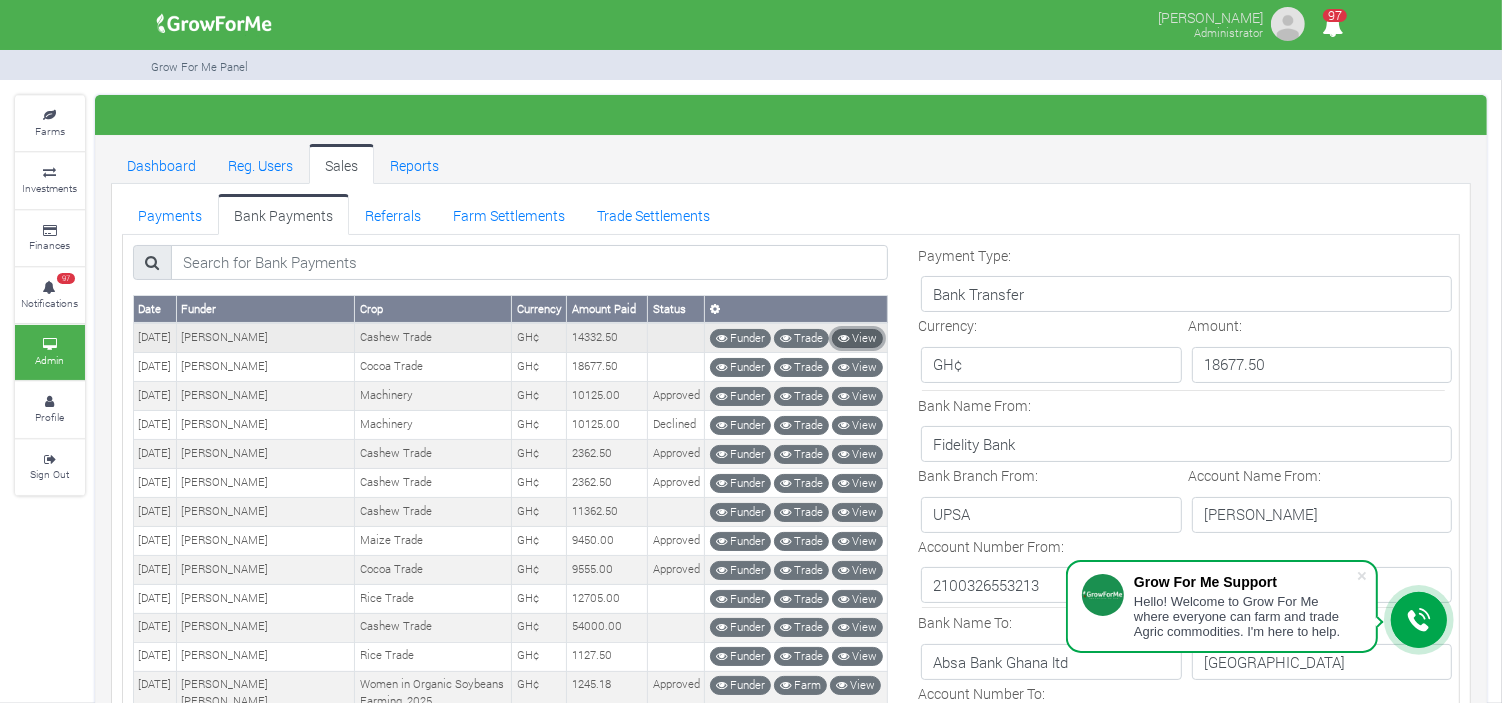 click on "View" at bounding box center (857, 338) 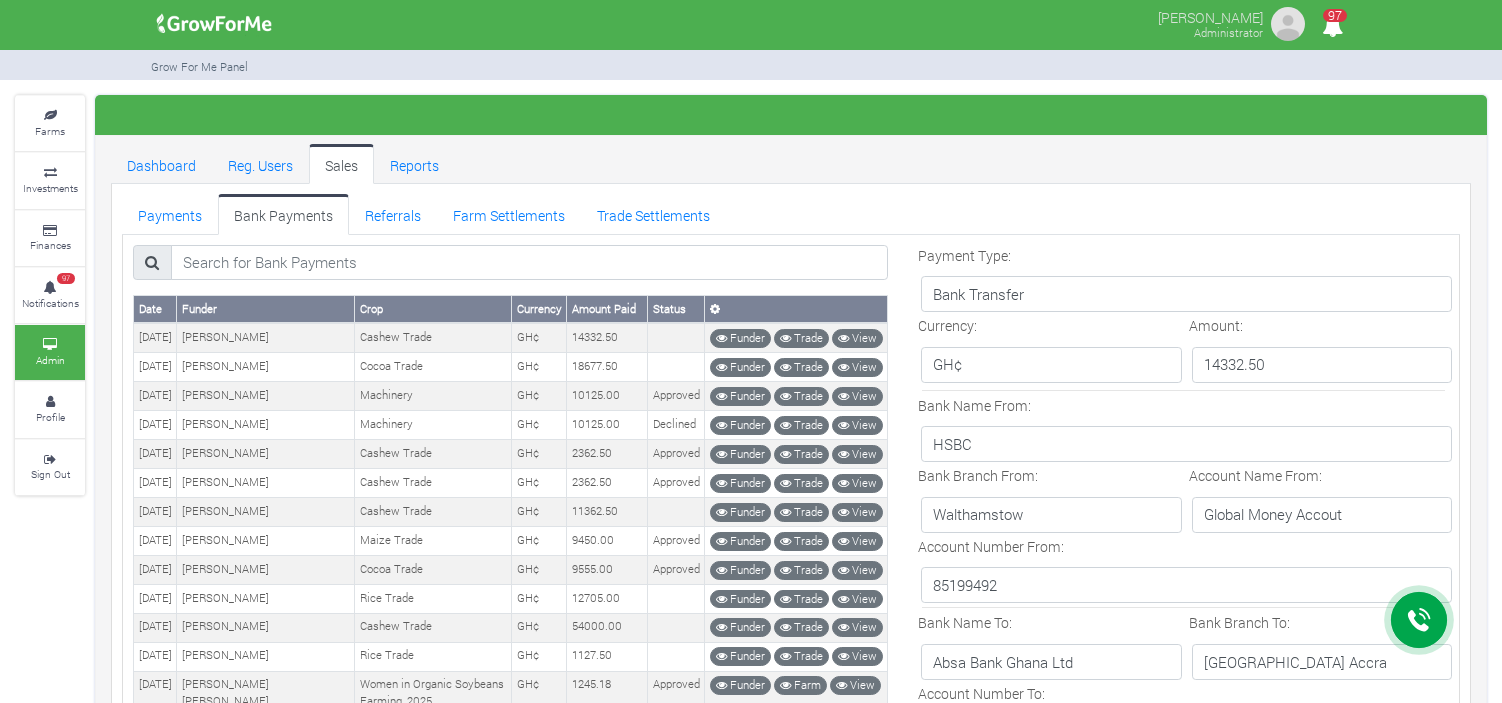 scroll, scrollTop: 771, scrollLeft: 0, axis: vertical 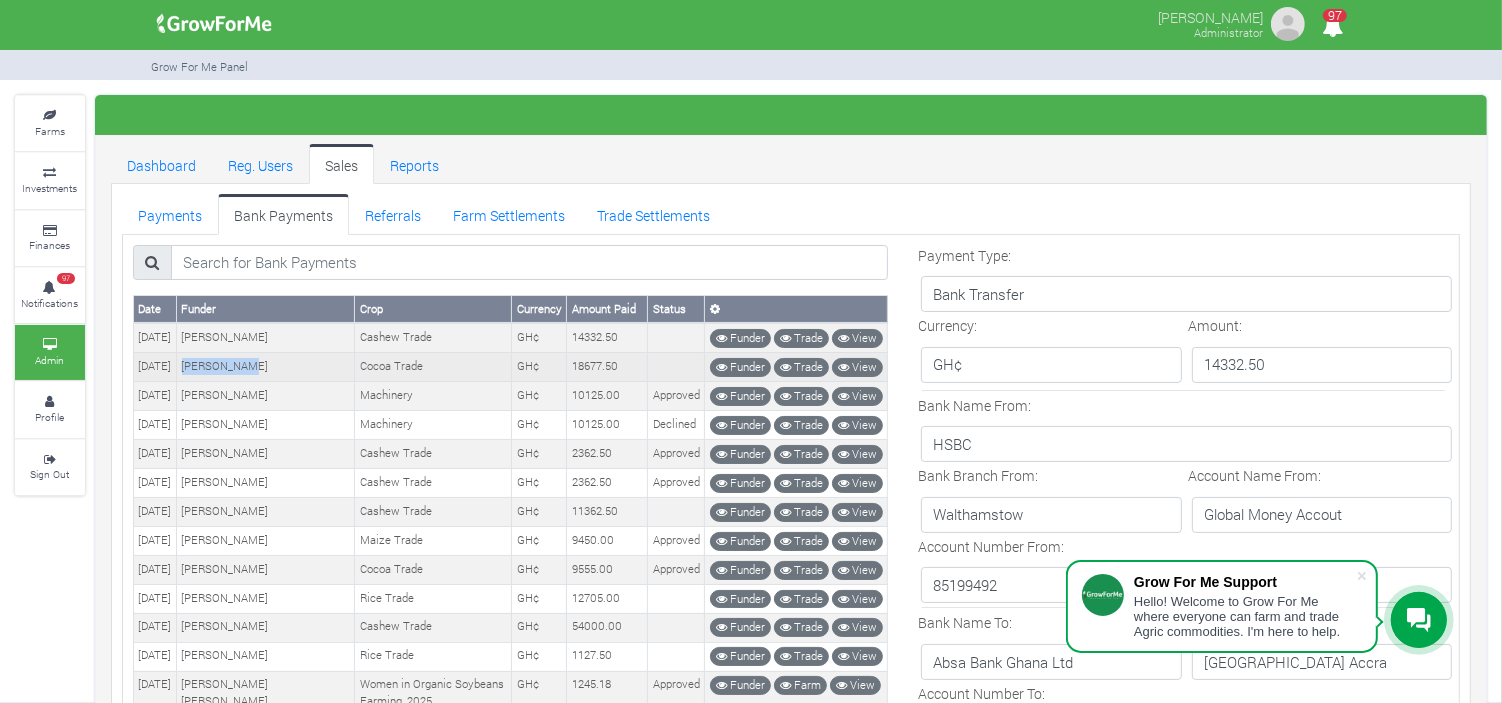 drag, startPoint x: 283, startPoint y: 361, endPoint x: 206, endPoint y: 367, distance: 77.23341 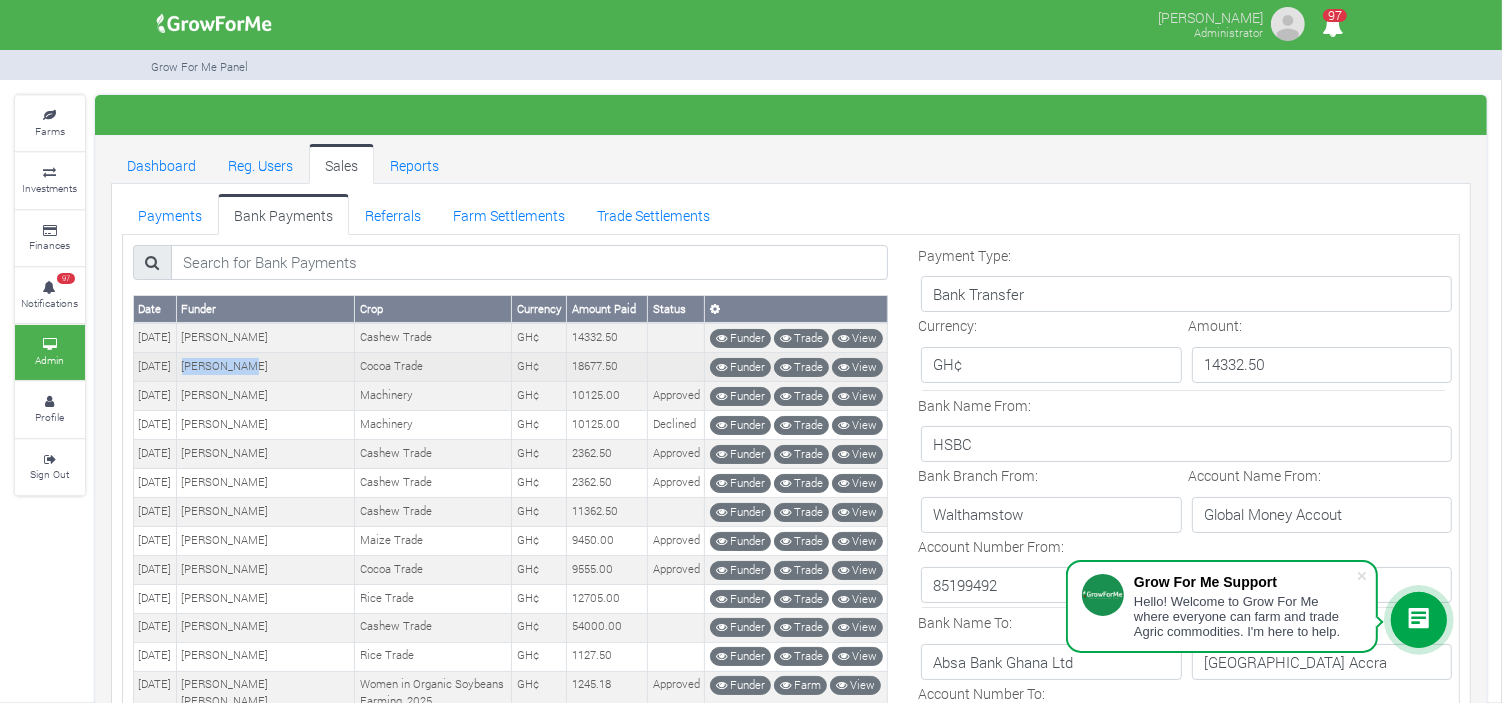 copy on "[PERSON_NAME]" 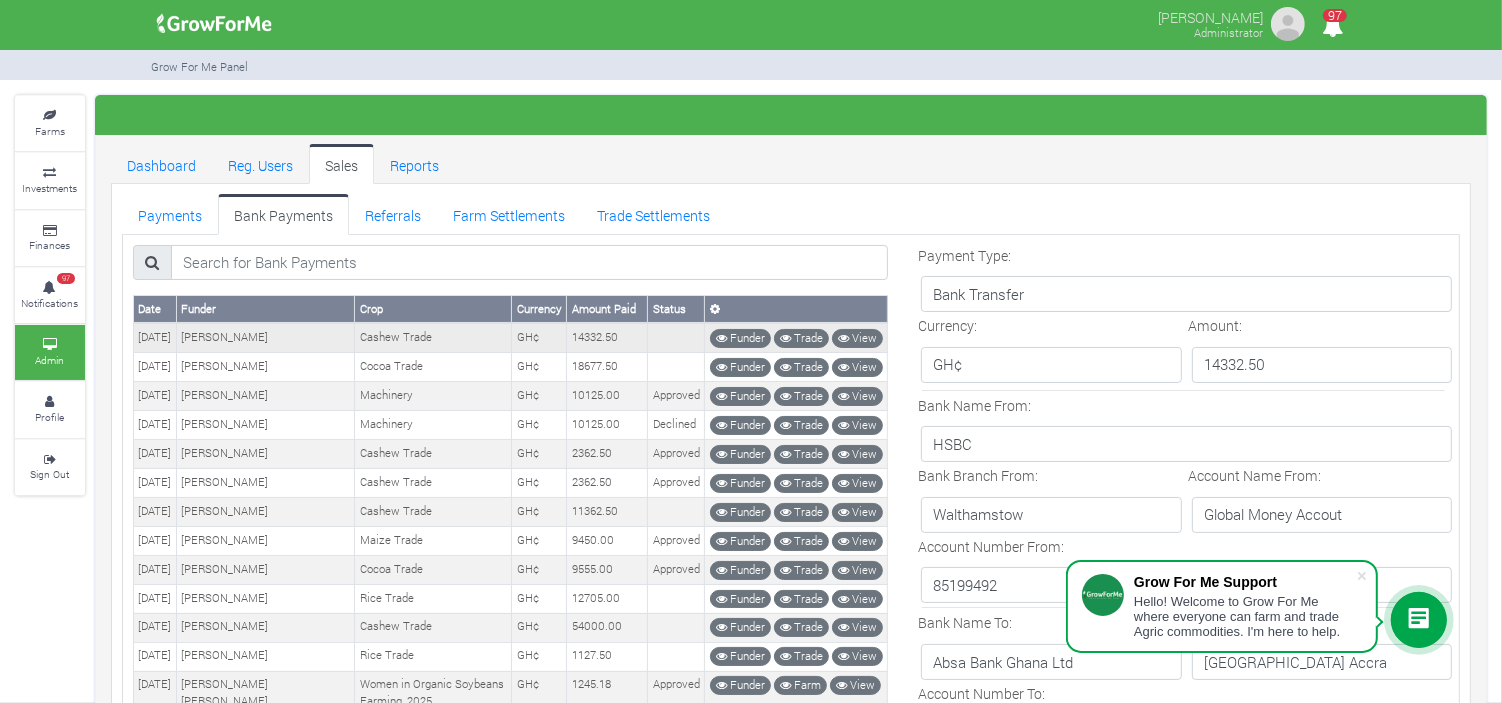 click on "14332.50" at bounding box center (607, 337) 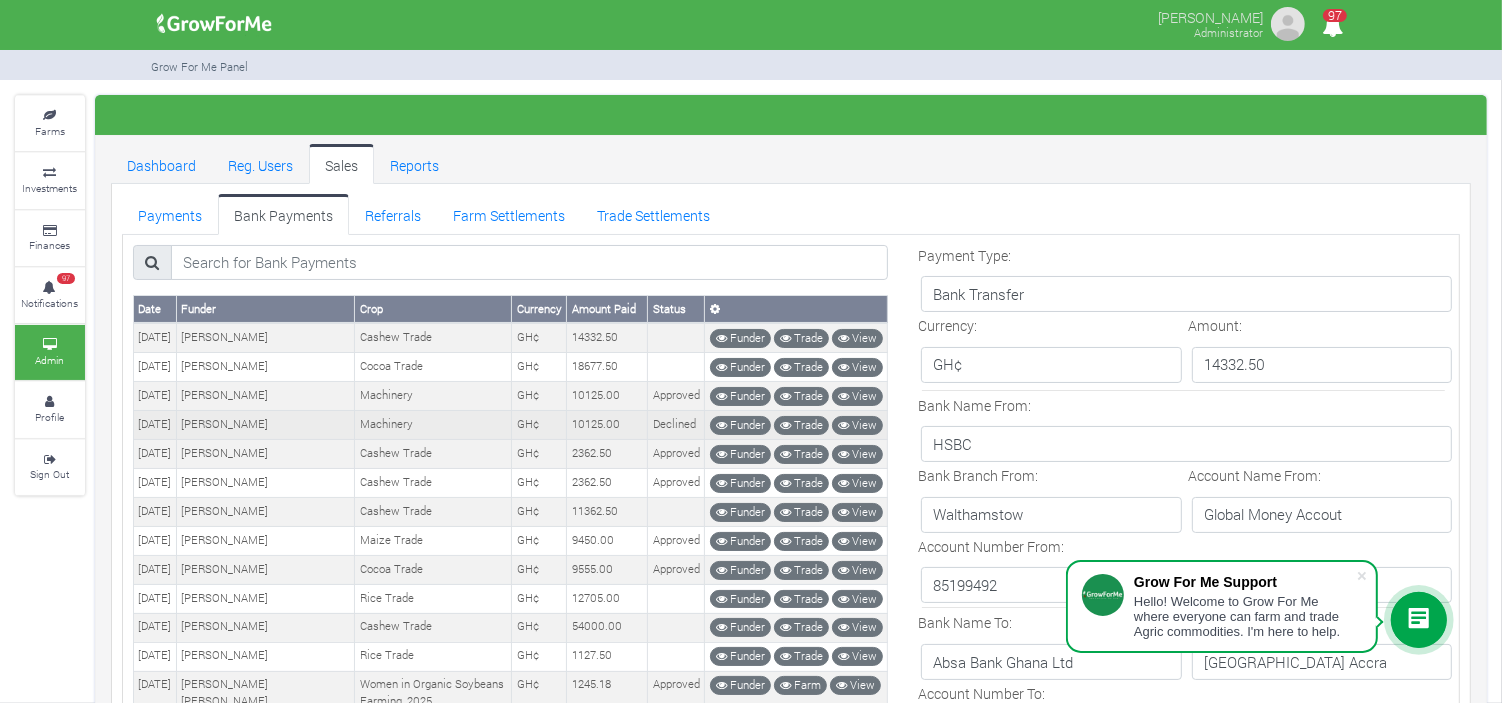 scroll, scrollTop: 18, scrollLeft: 0, axis: vertical 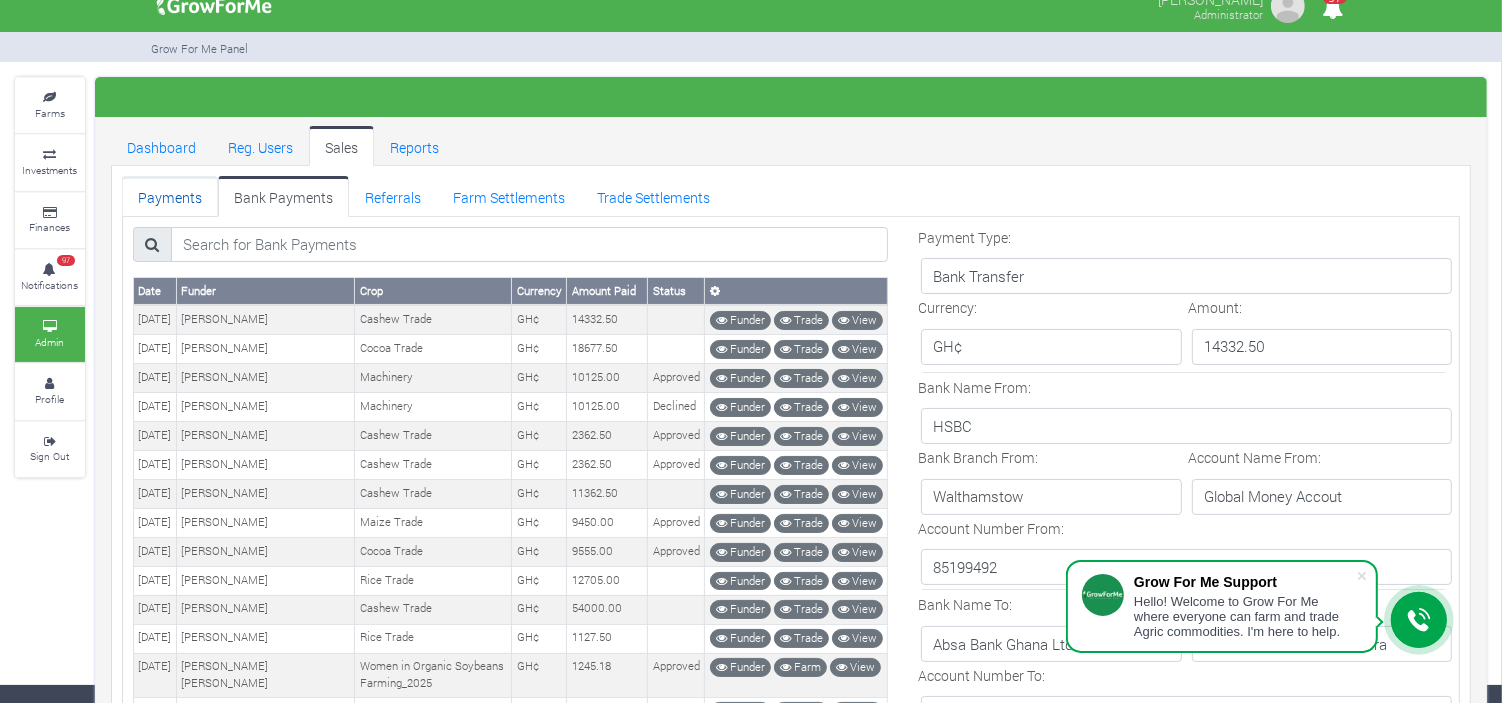 click on "Payments" at bounding box center [170, 196] 